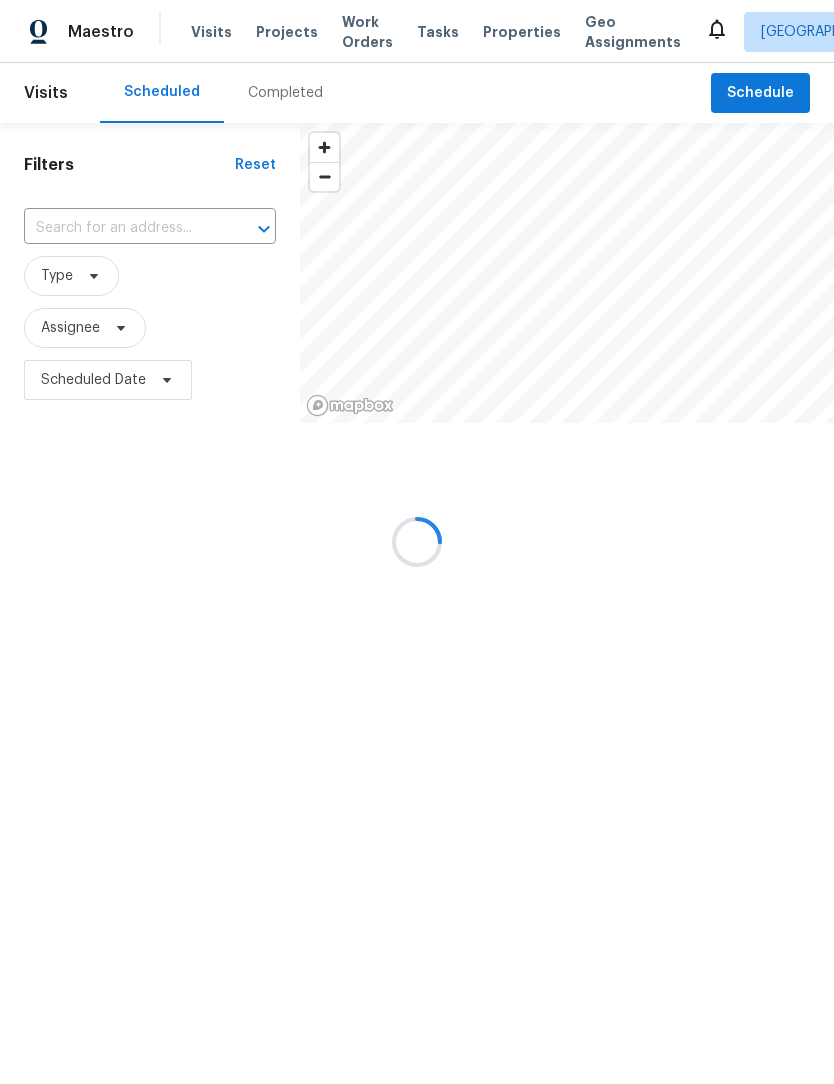 scroll, scrollTop: 0, scrollLeft: 0, axis: both 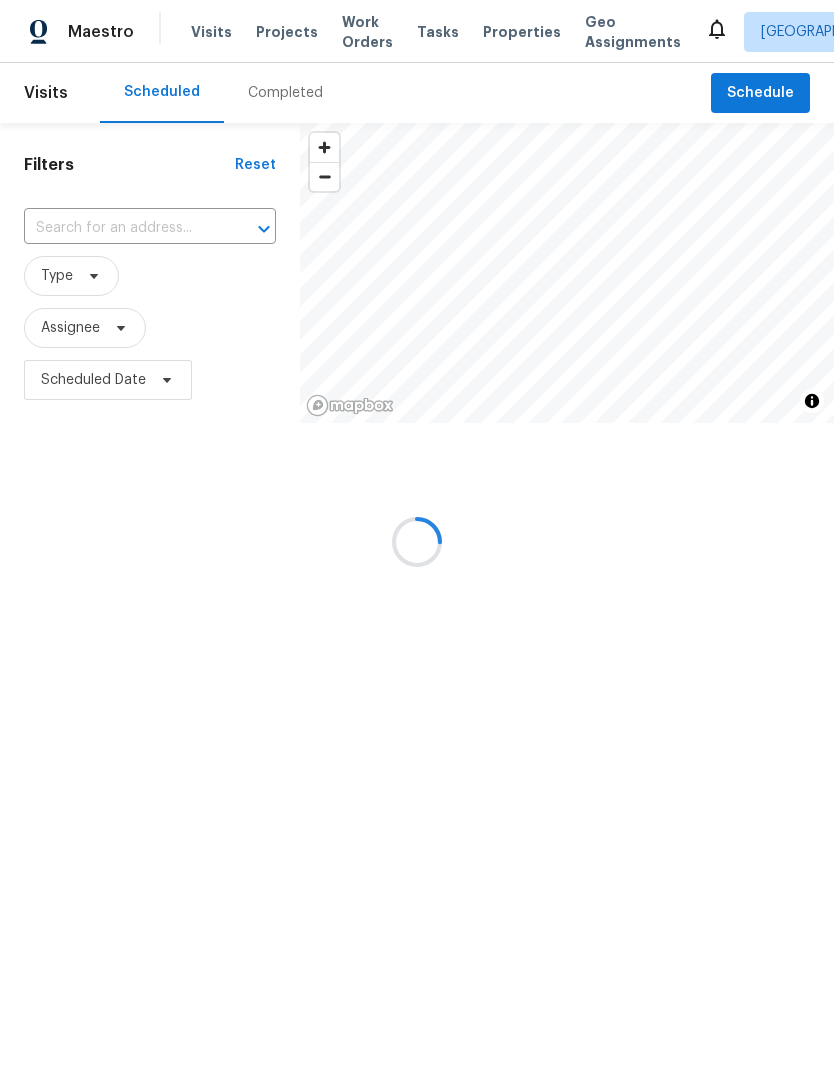 click at bounding box center (417, 542) 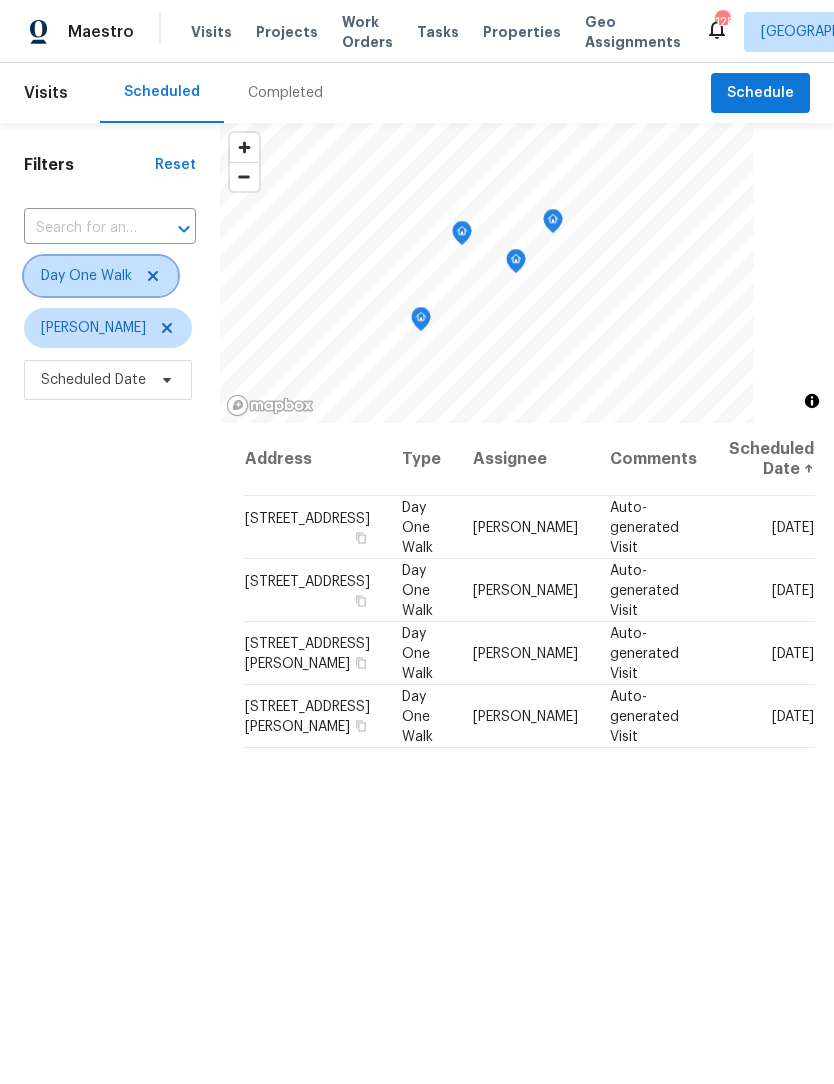 click 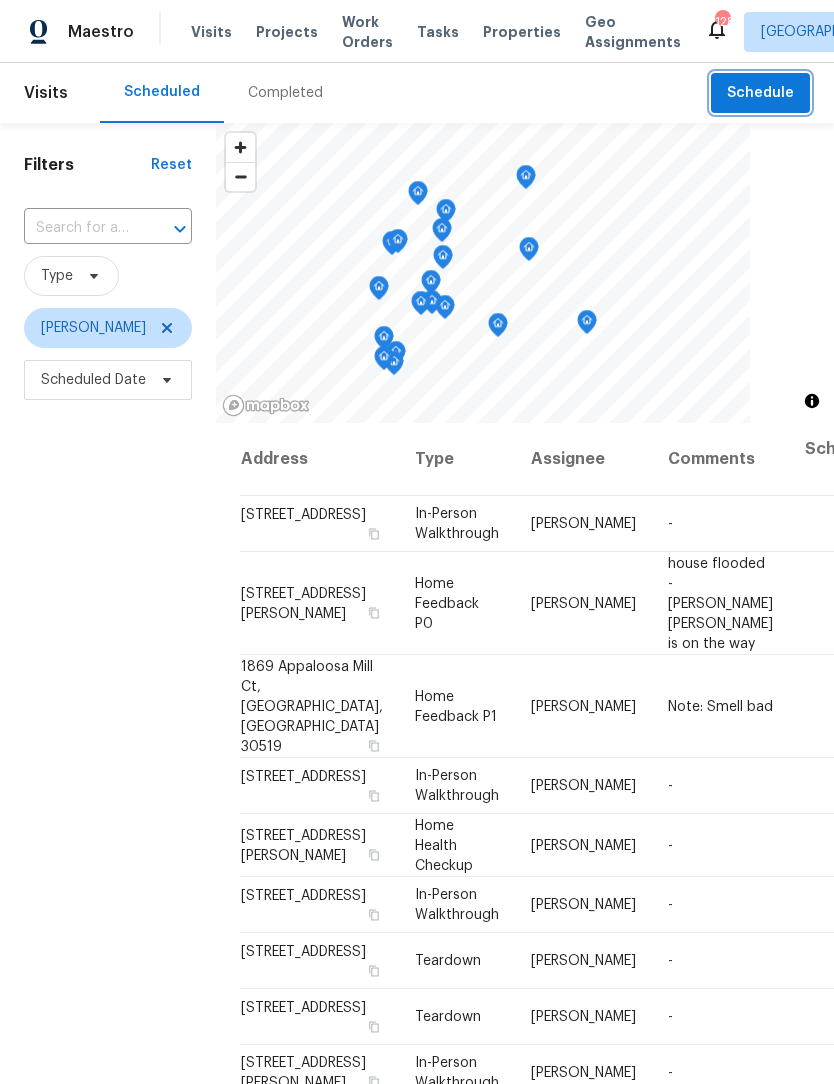 click on "Schedule" at bounding box center (760, 93) 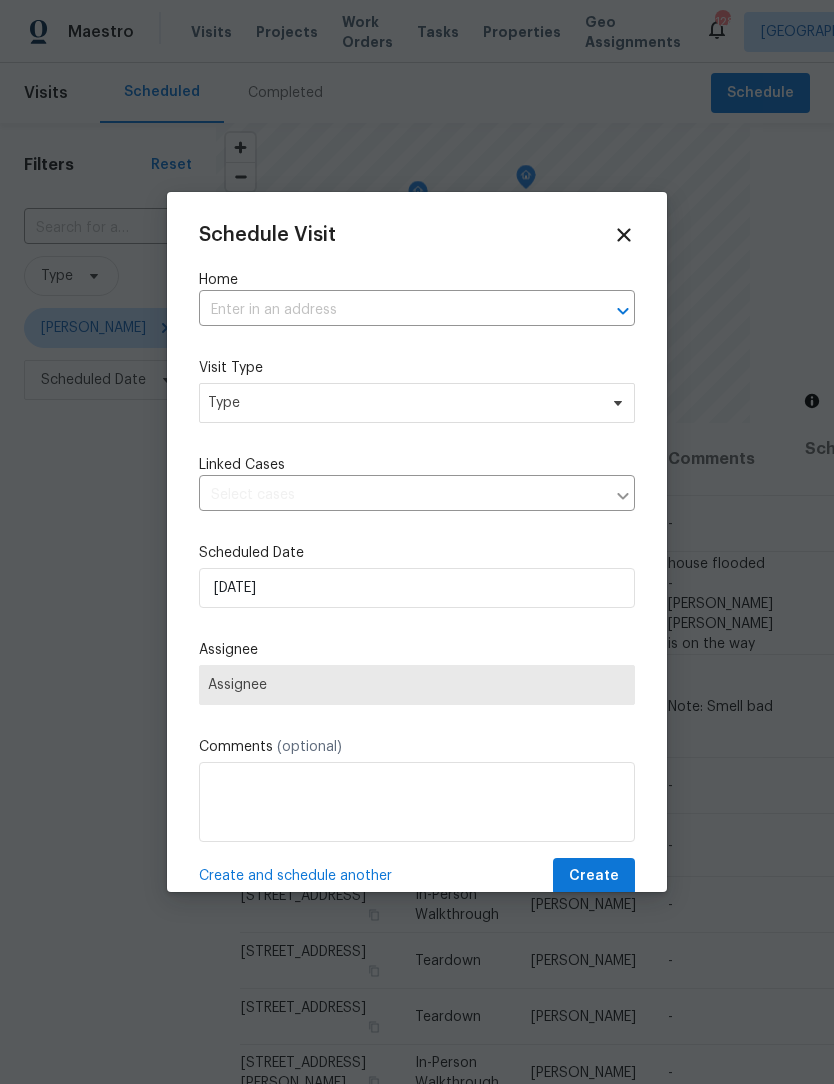 click at bounding box center [389, 310] 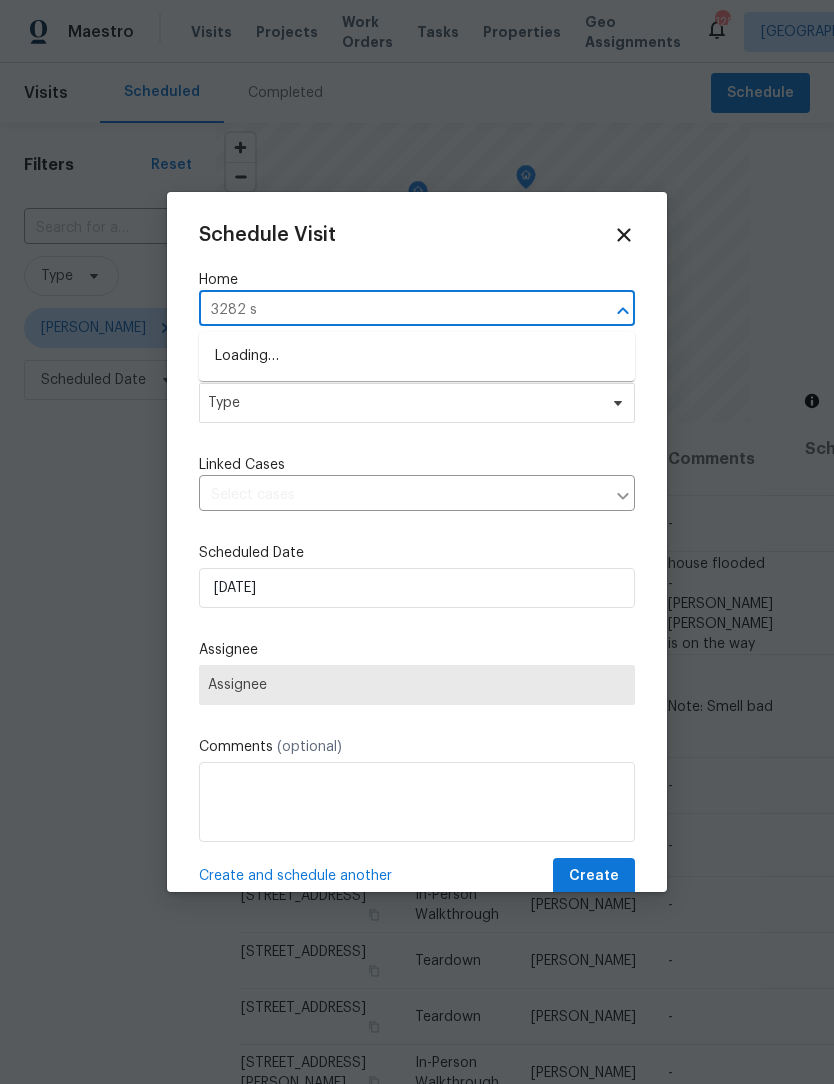 type on "3282 sp" 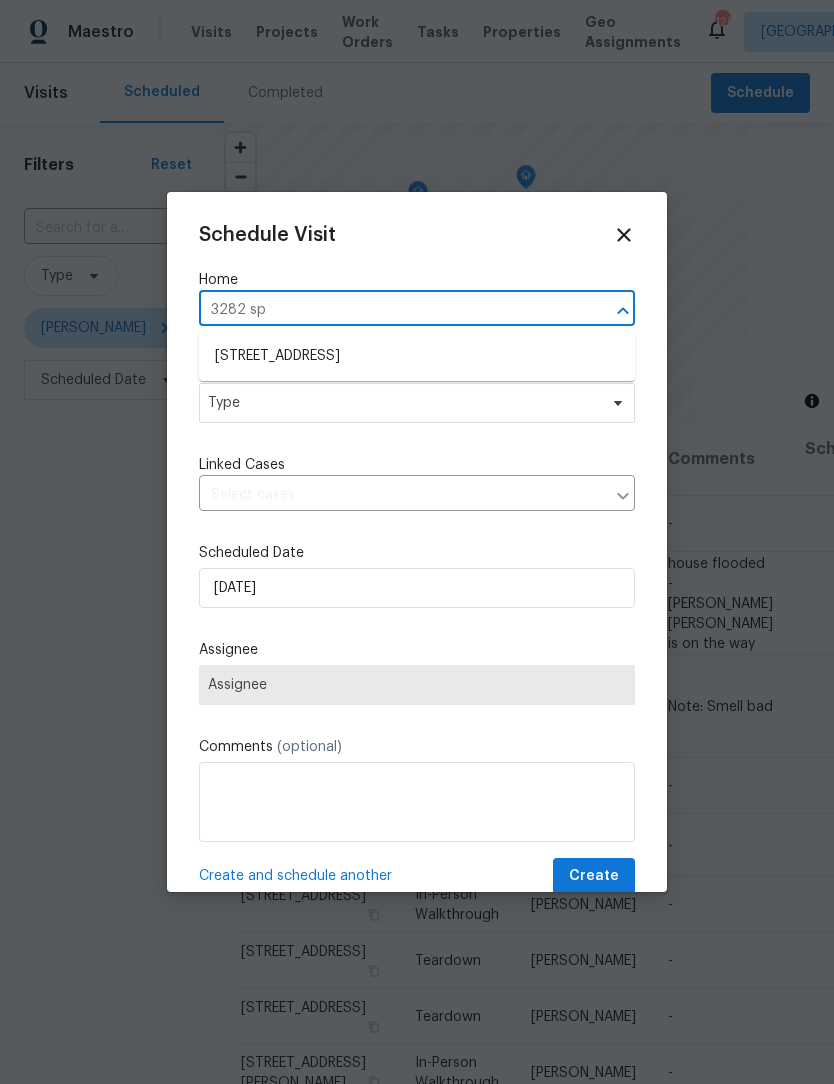 click on "[STREET_ADDRESS]" at bounding box center (417, 356) 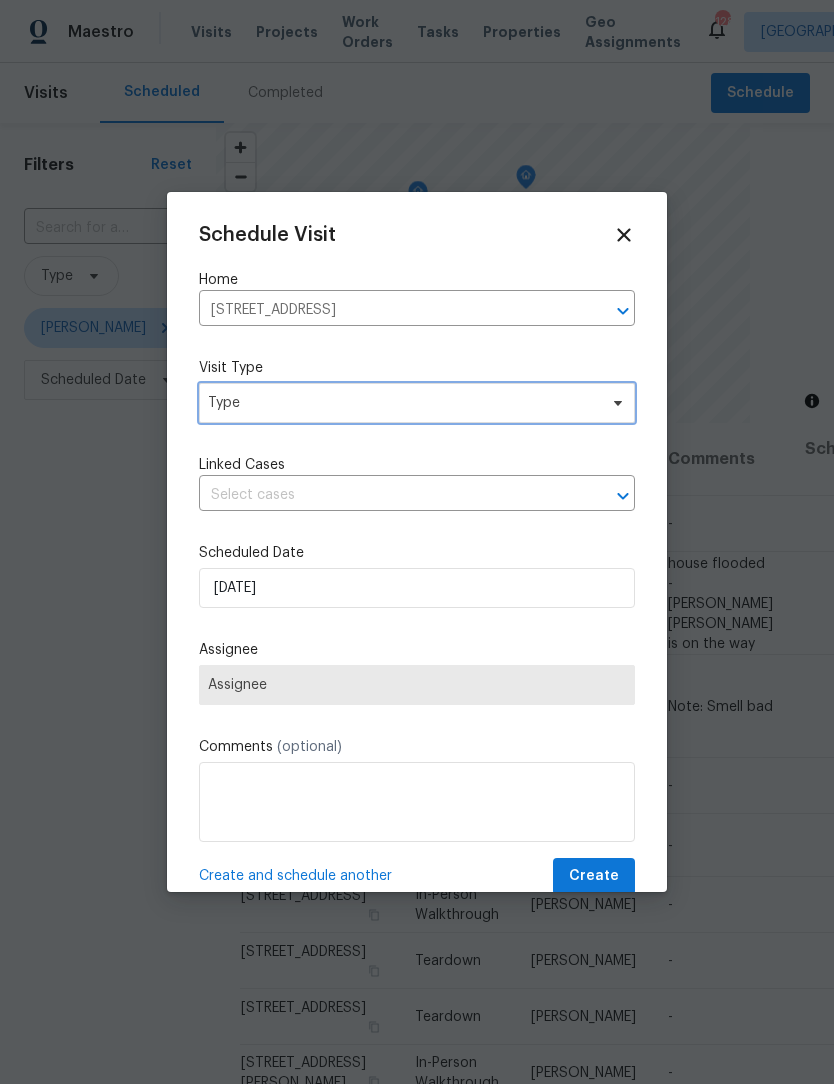 click on "Type" at bounding box center [417, 403] 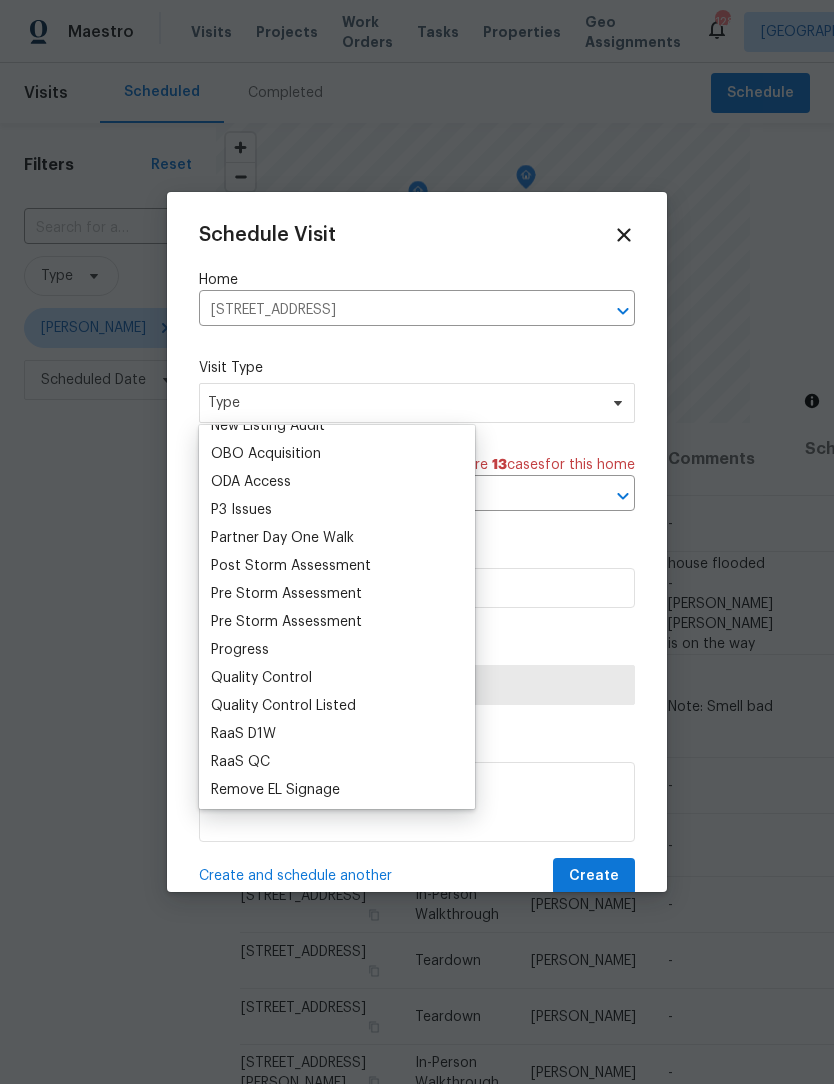 scroll, scrollTop: 1148, scrollLeft: 0, axis: vertical 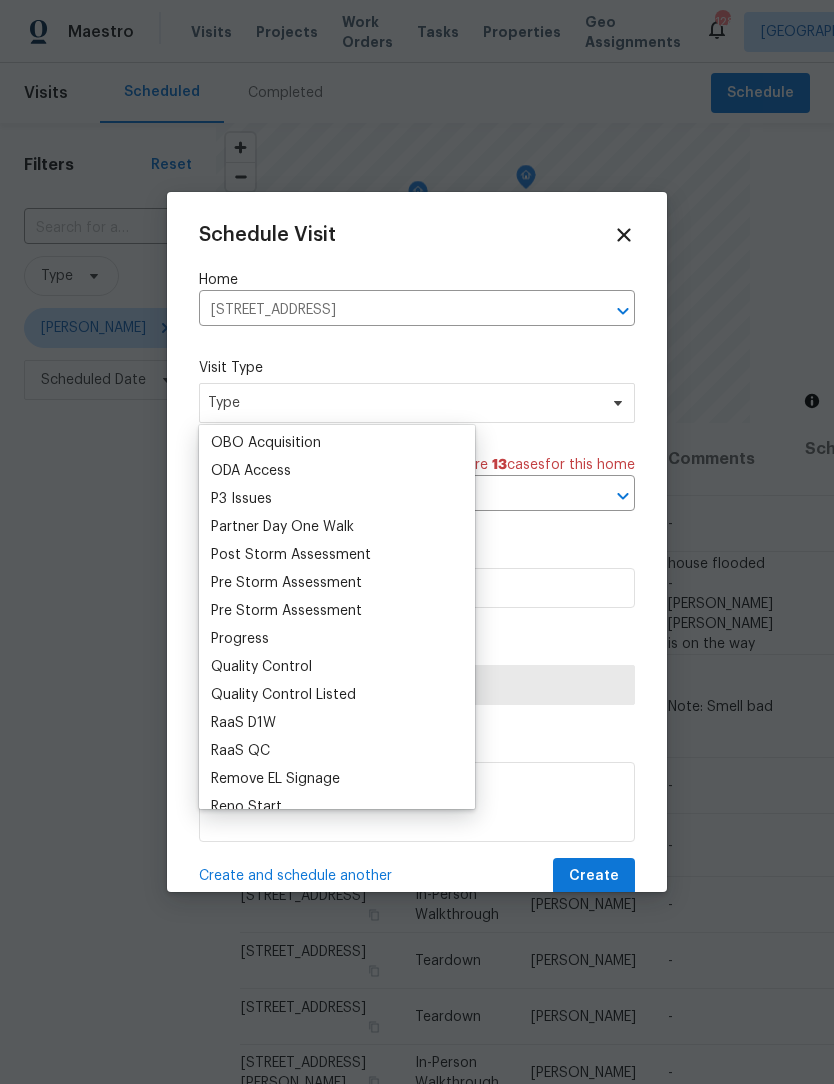 click on "Progress" at bounding box center (240, 639) 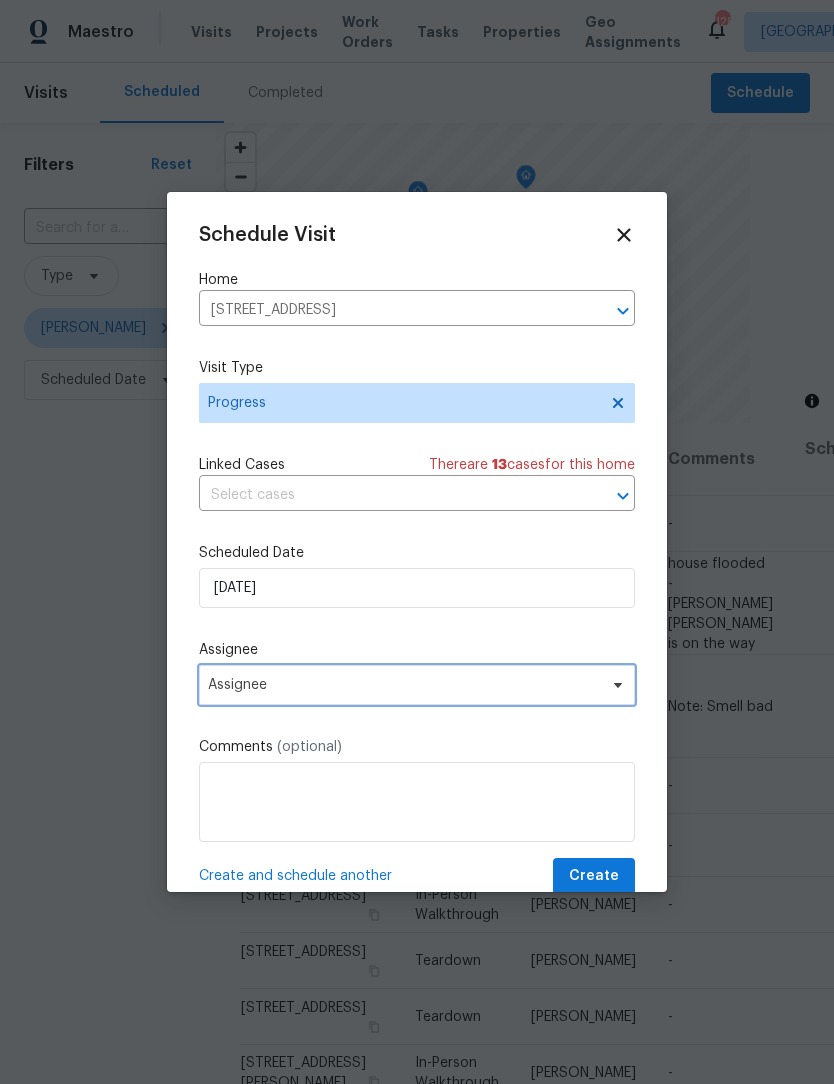 click on "Assignee" at bounding box center (404, 685) 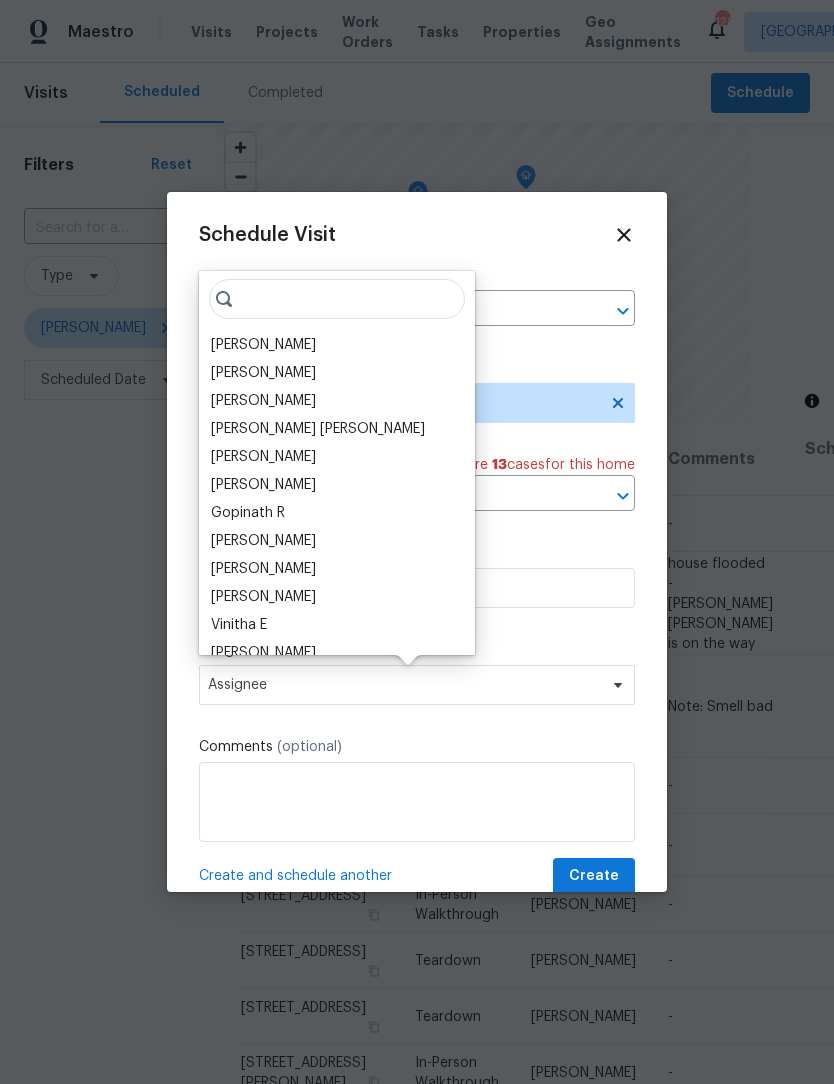 click on "[PERSON_NAME]" at bounding box center (263, 345) 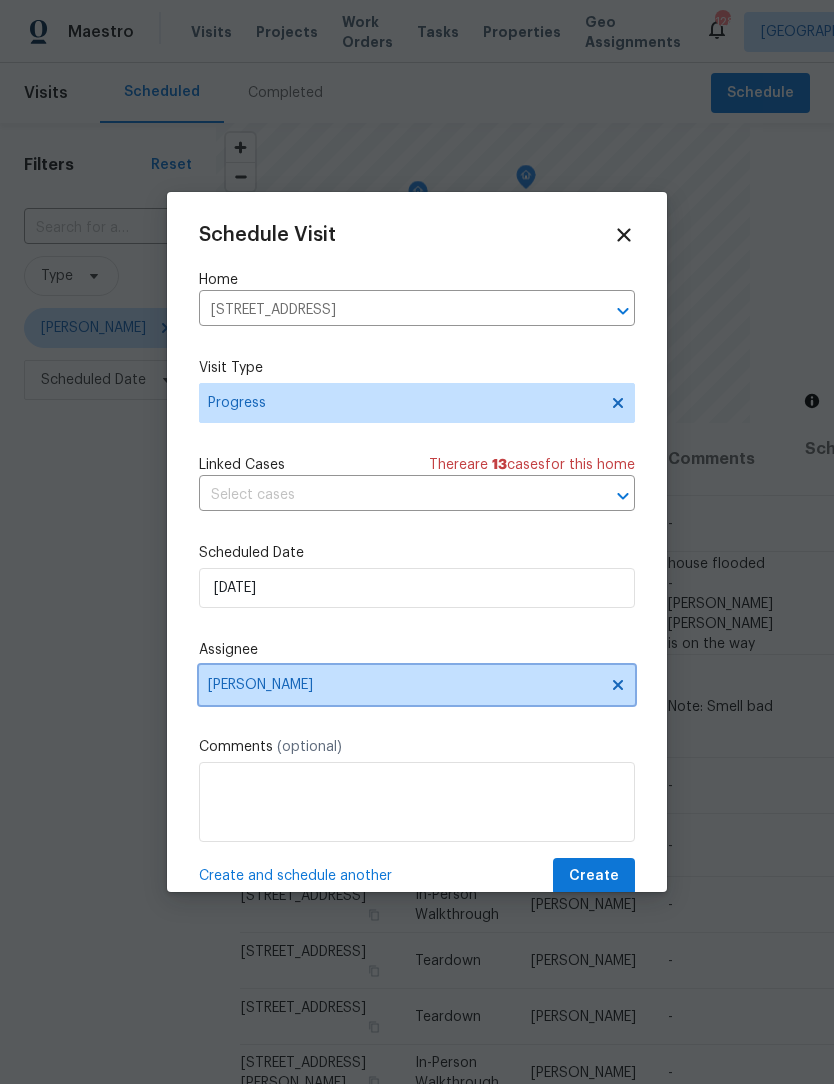 click 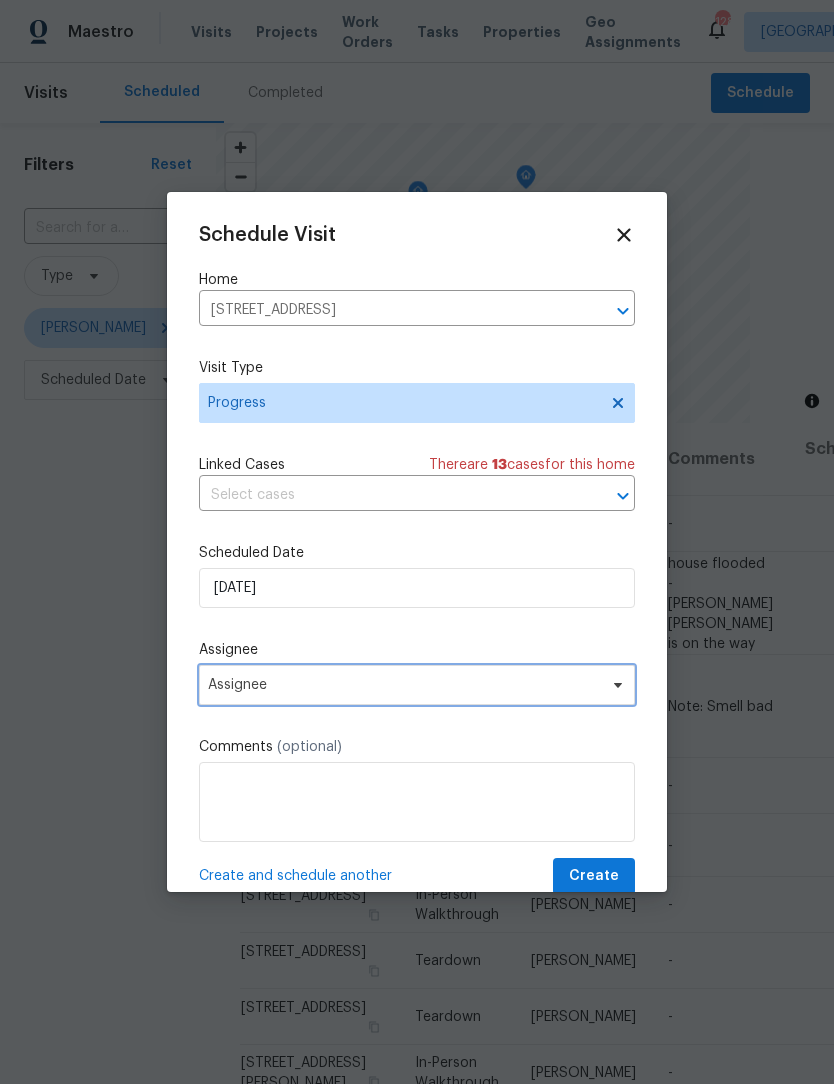 click 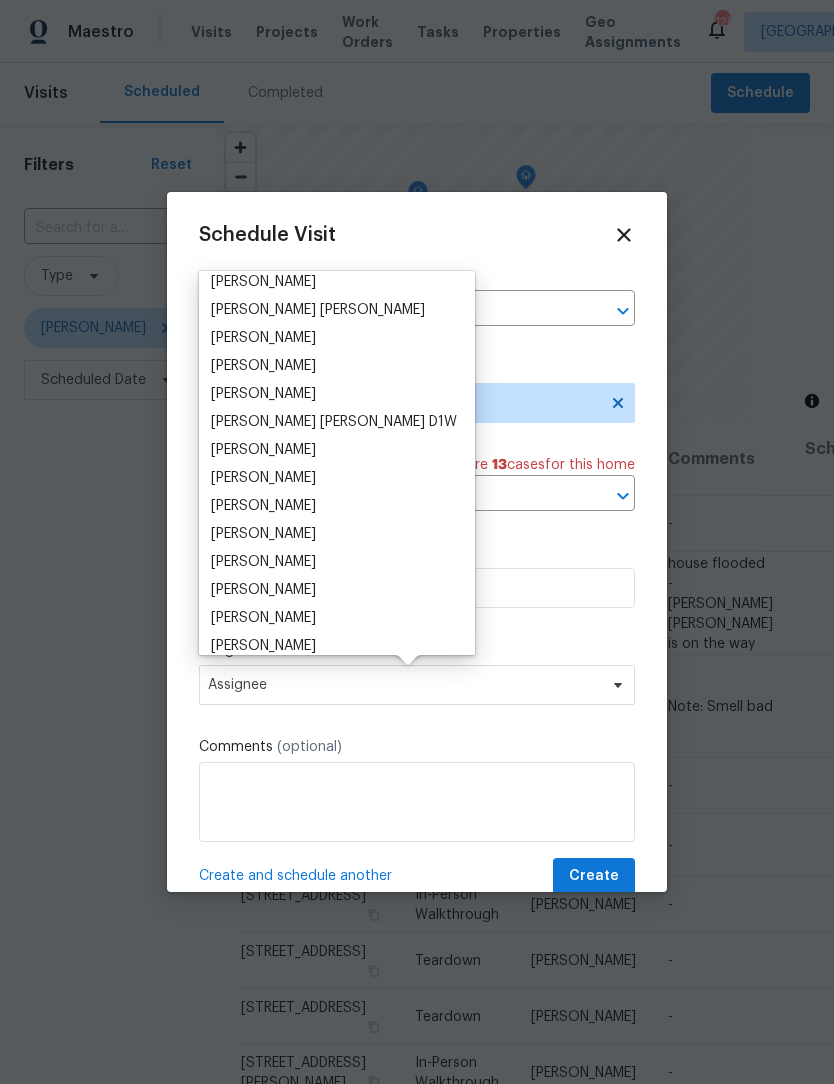 scroll, scrollTop: 484, scrollLeft: 0, axis: vertical 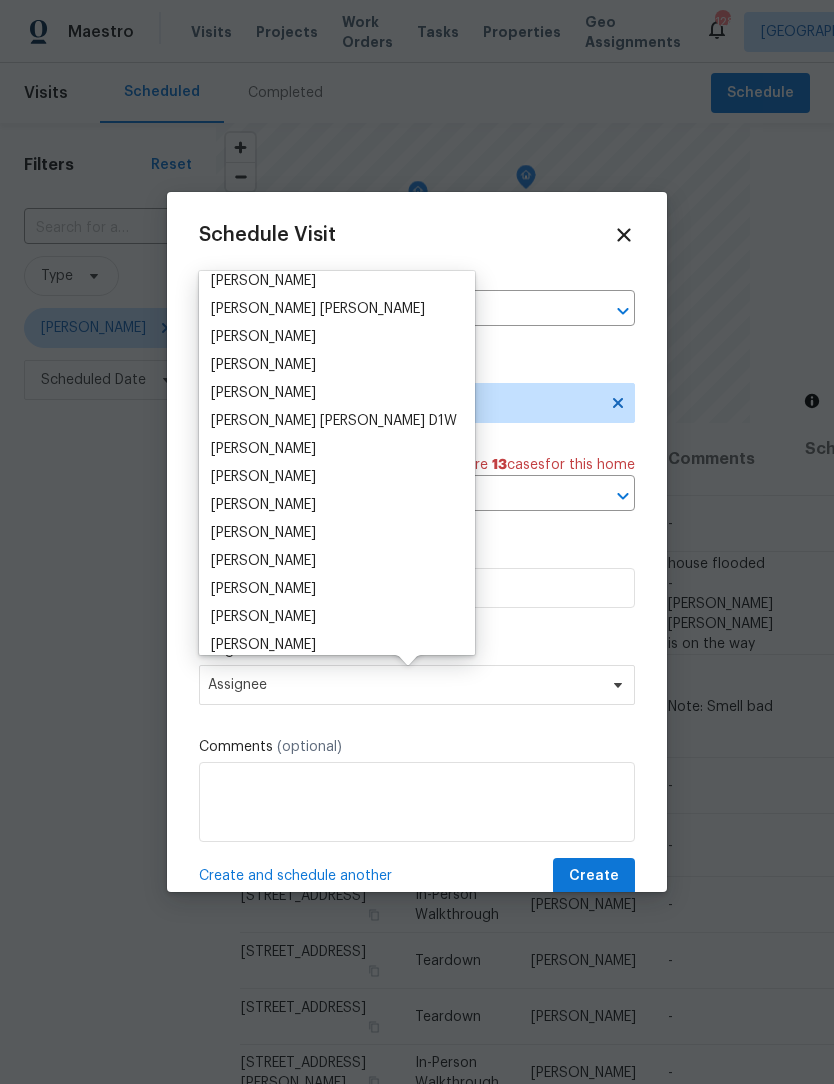 click on "[PERSON_NAME]" at bounding box center (337, 617) 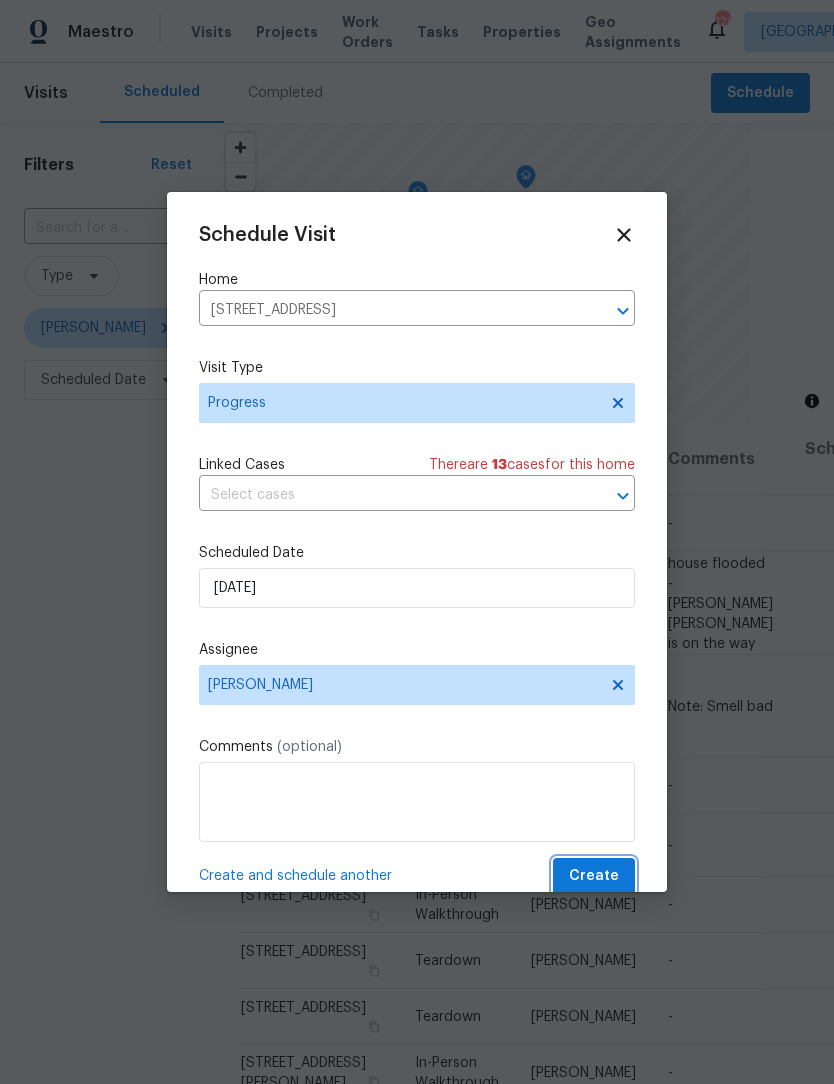 click on "Create" at bounding box center (594, 876) 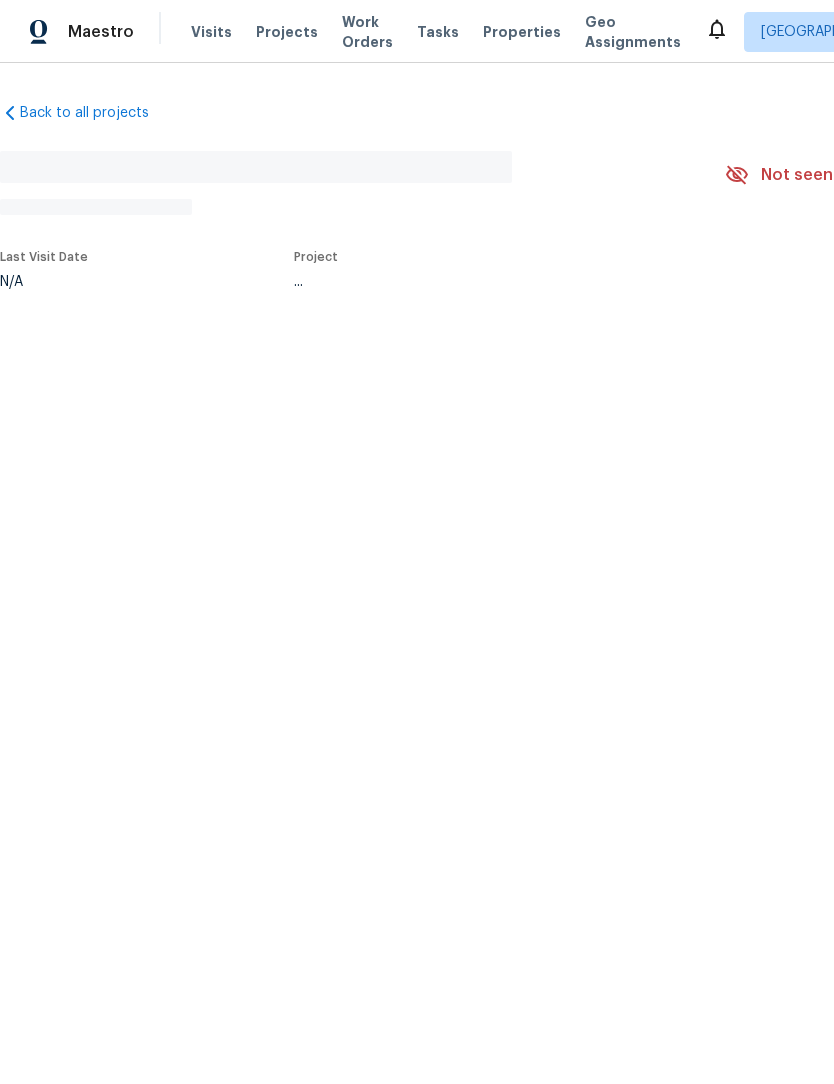 scroll, scrollTop: 0, scrollLeft: 0, axis: both 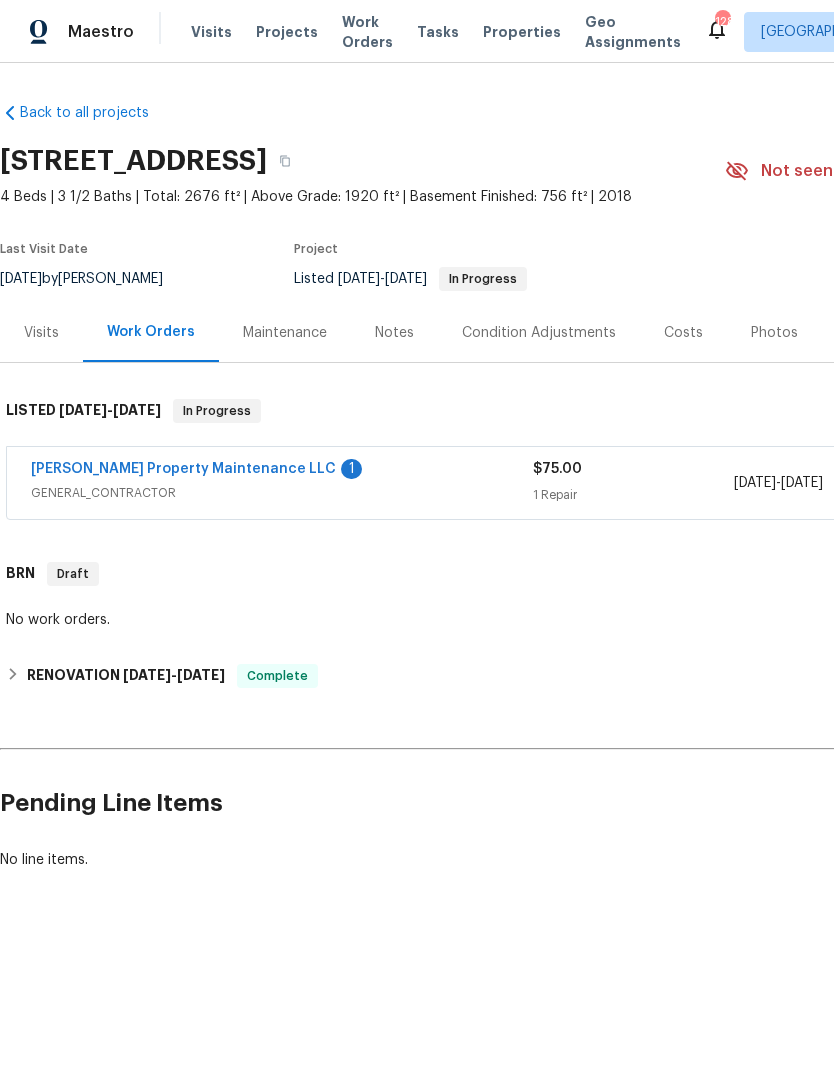 click on "[PERSON_NAME] Property Maintenance LLC" at bounding box center [183, 469] 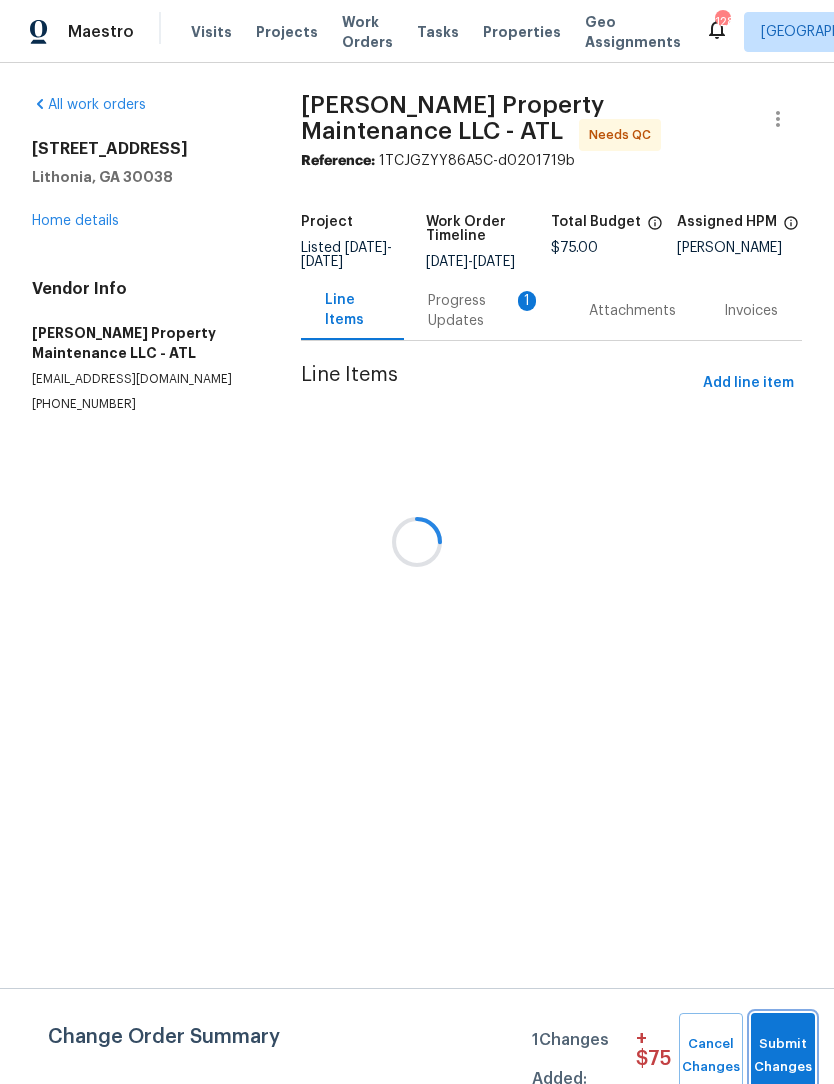 click on "Submit Changes" at bounding box center (783, 1056) 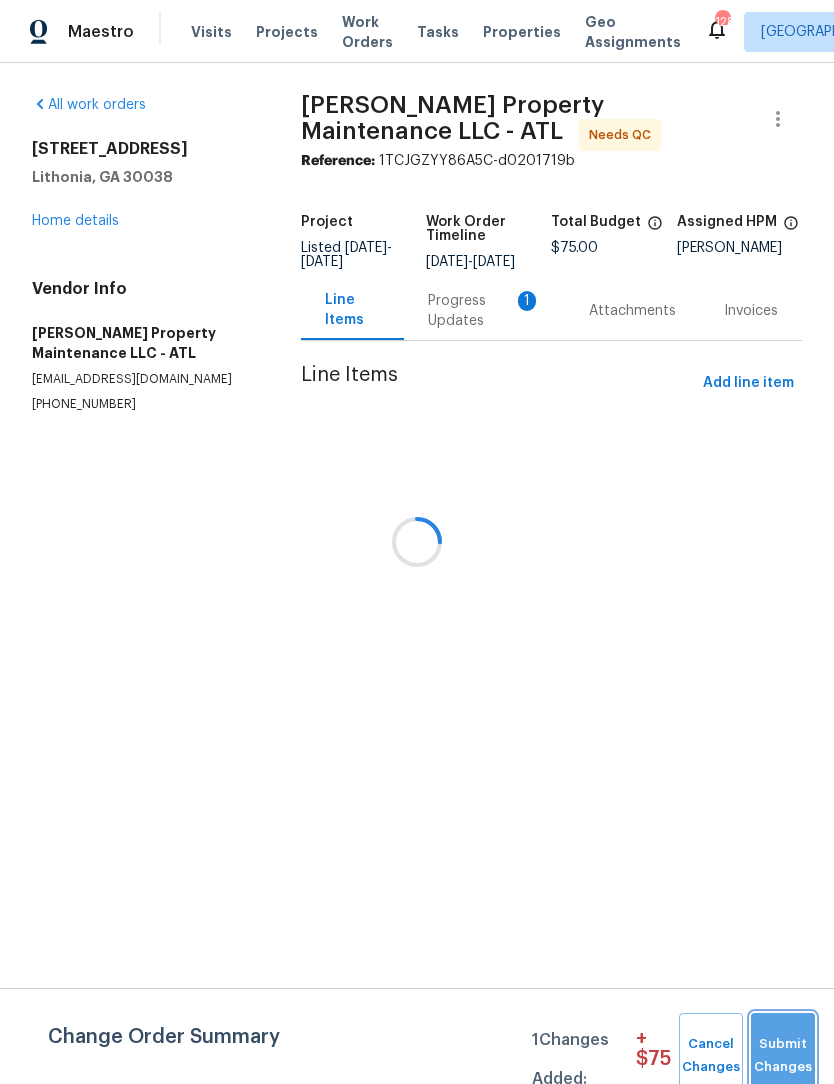 click on "Submit Changes" at bounding box center (783, 1056) 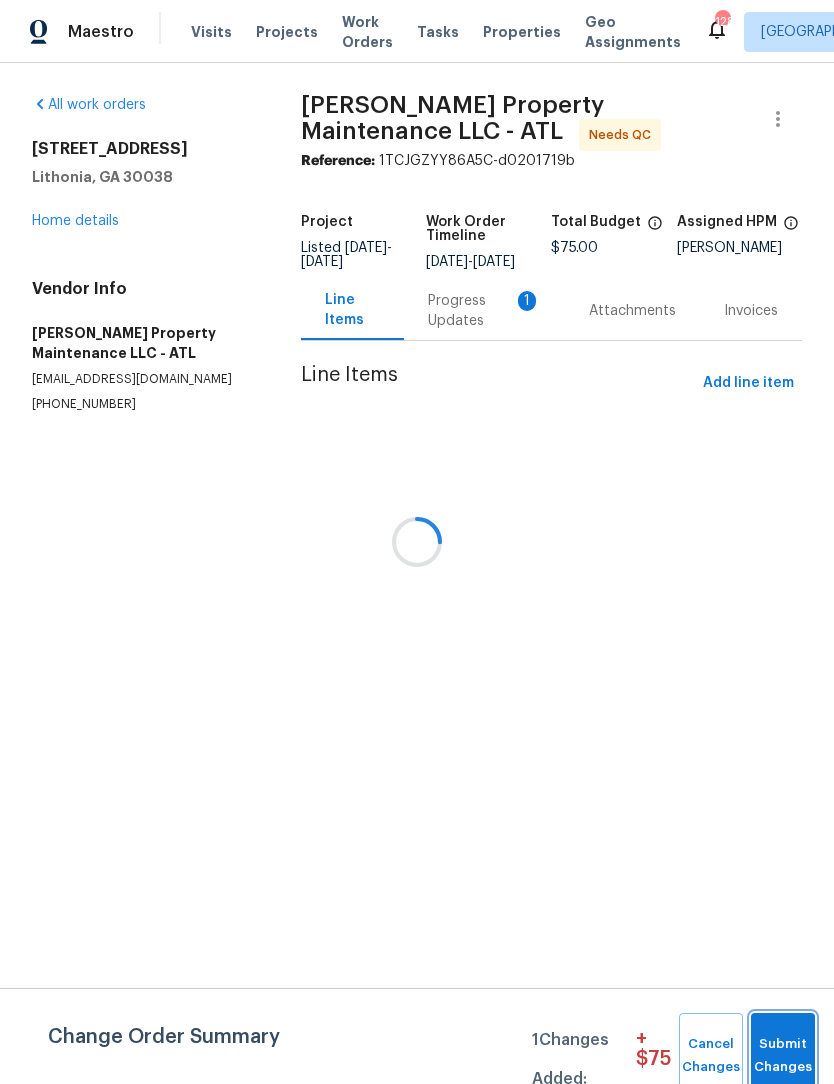 click on "Submit Changes" at bounding box center (783, 1056) 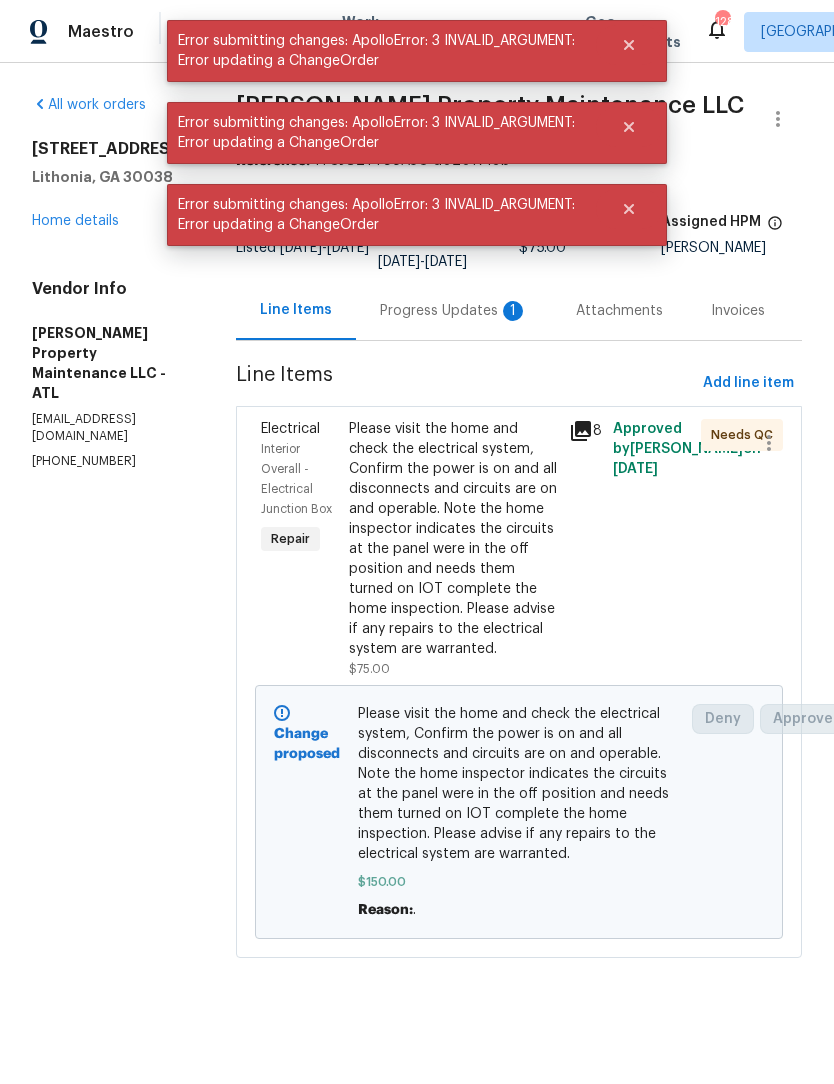 click on "Progress Updates 1" at bounding box center [454, 310] 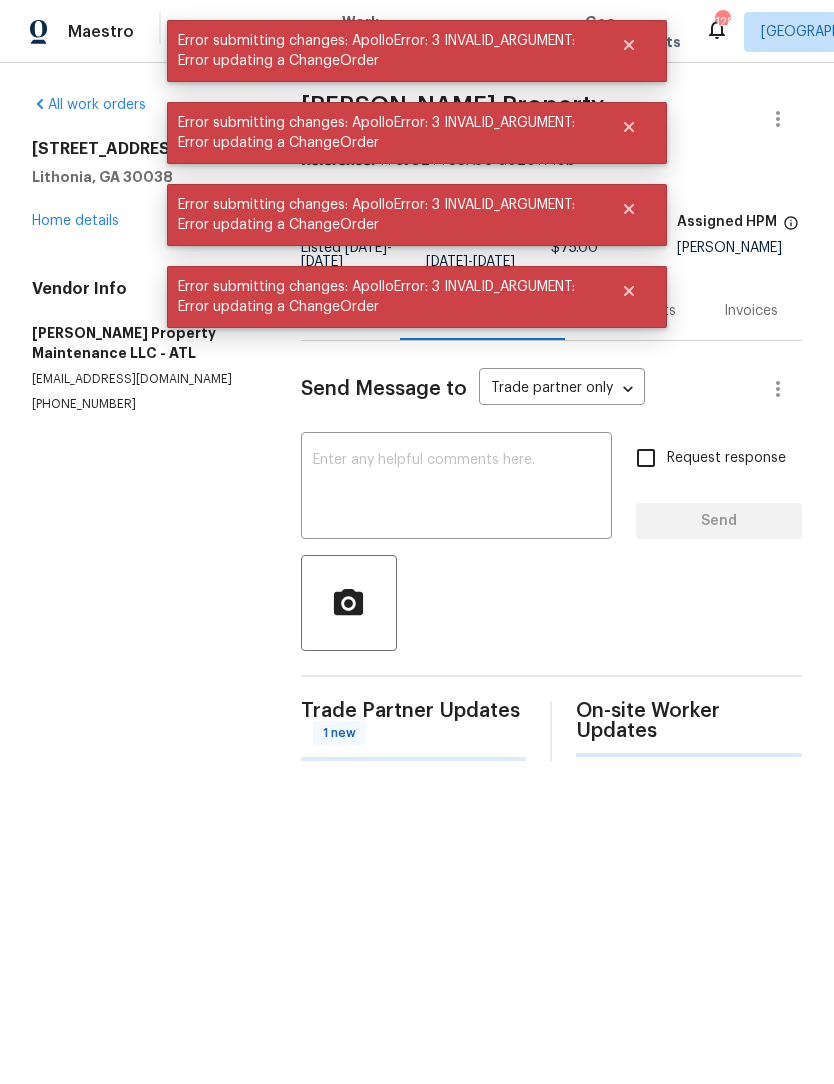 click at bounding box center [456, 488] 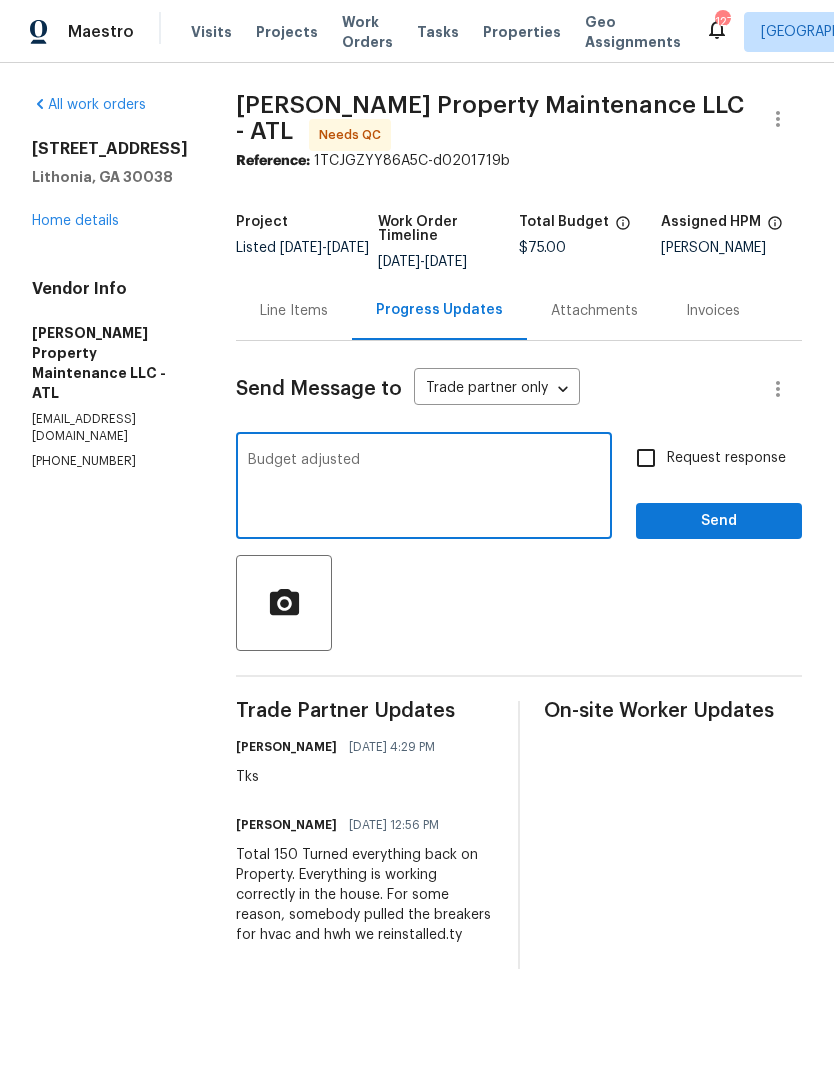 type on "Budget adjusted" 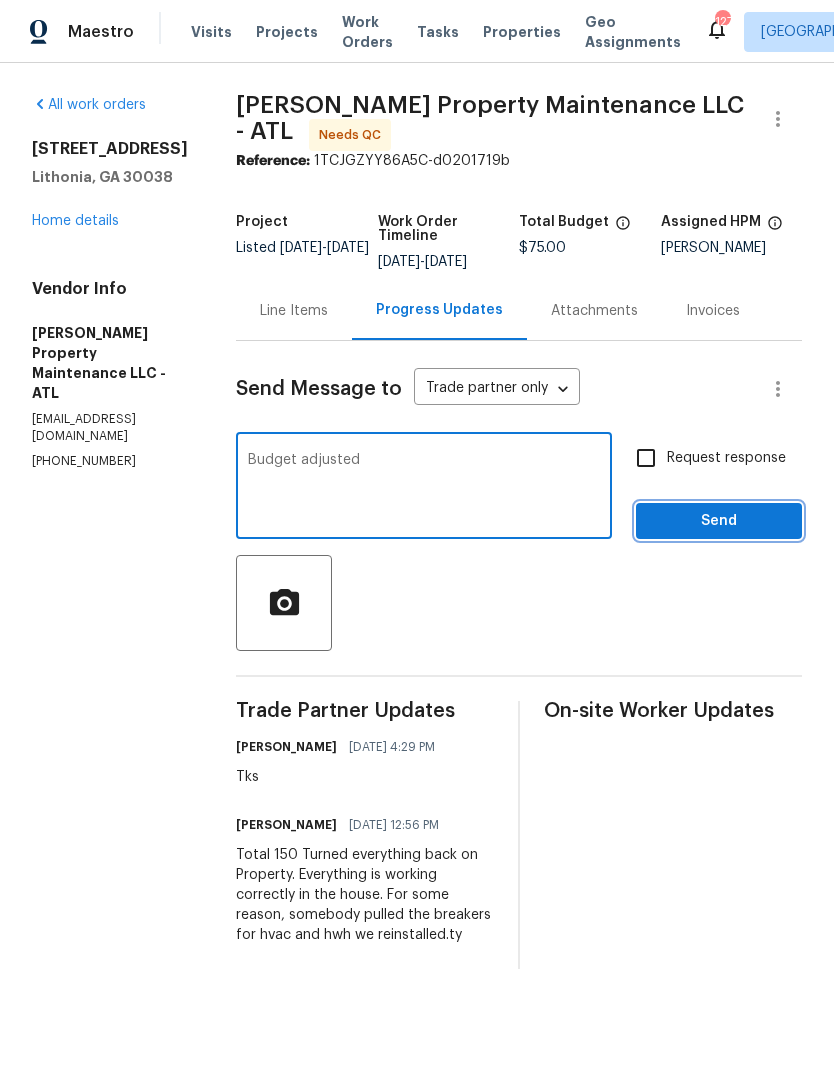 click on "Send" at bounding box center (719, 521) 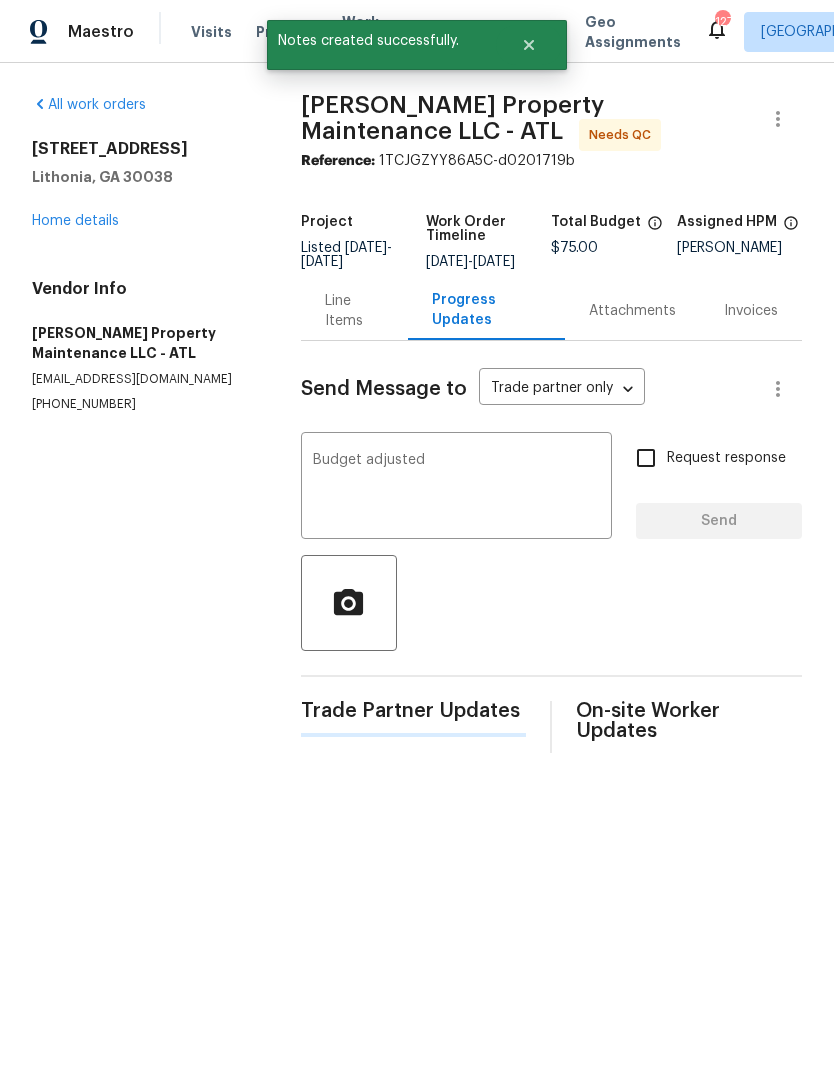 type 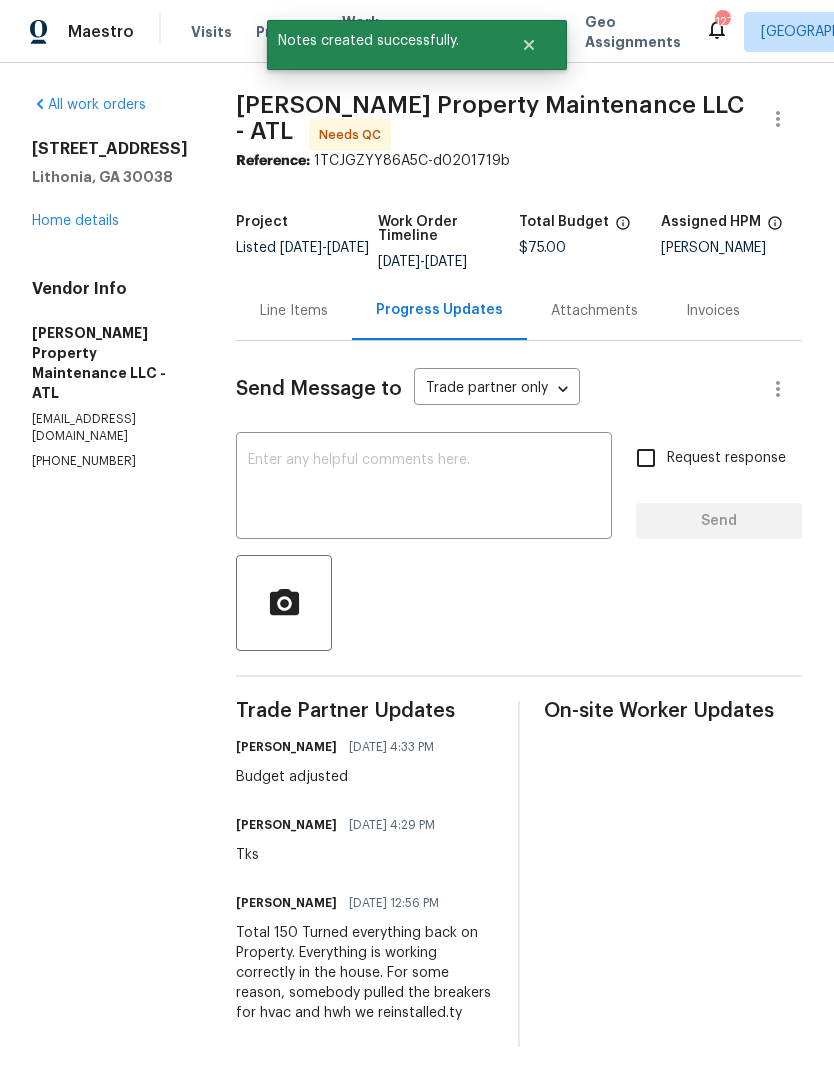 click on "Home details" at bounding box center [75, 221] 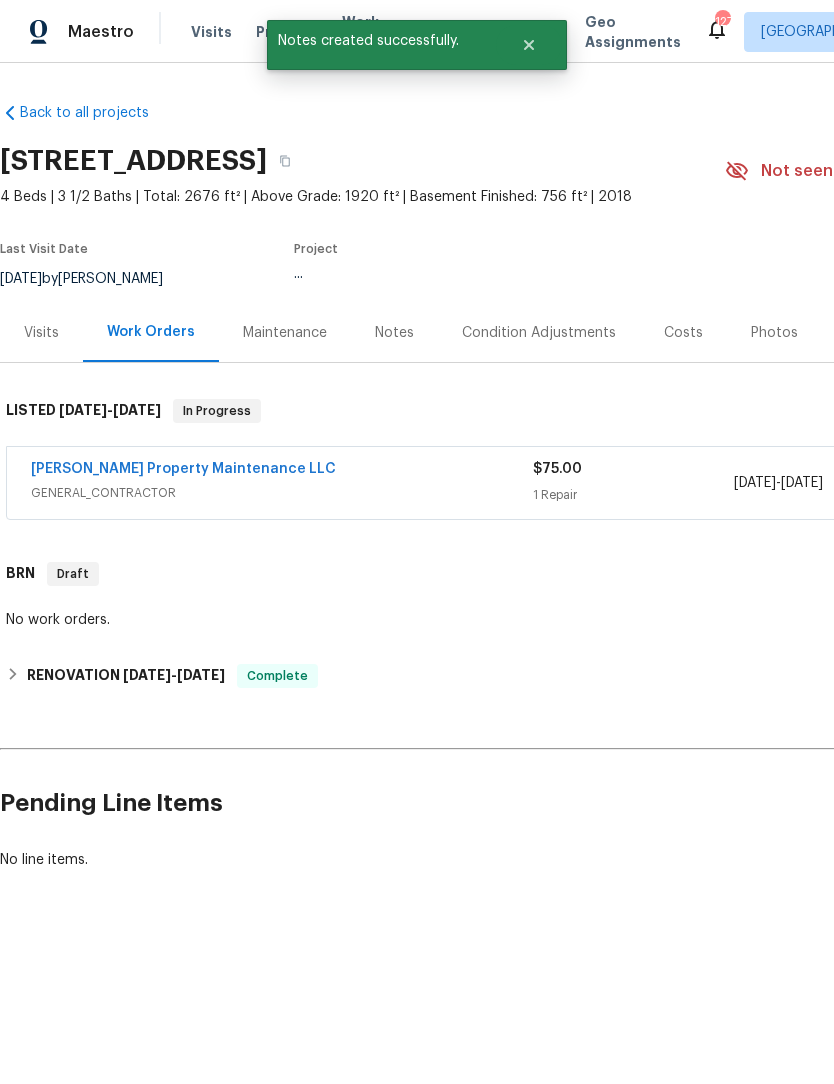 click on "Notes" at bounding box center (394, 333) 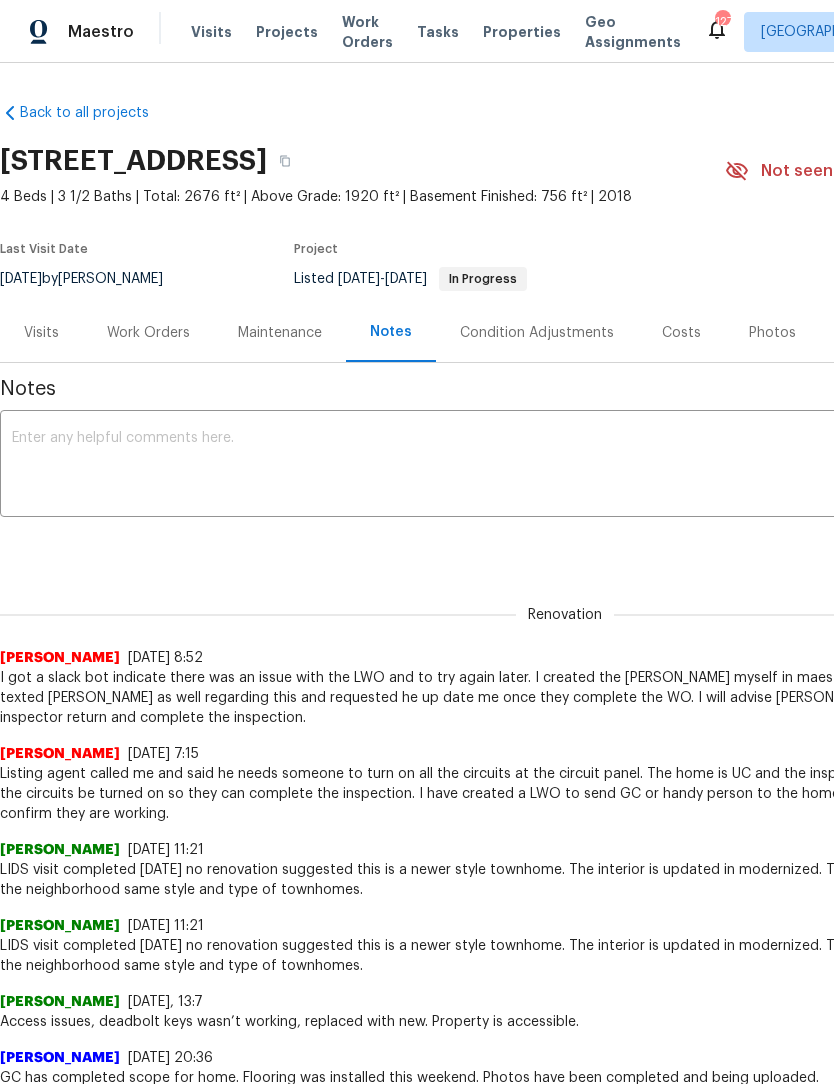 click at bounding box center [565, 466] 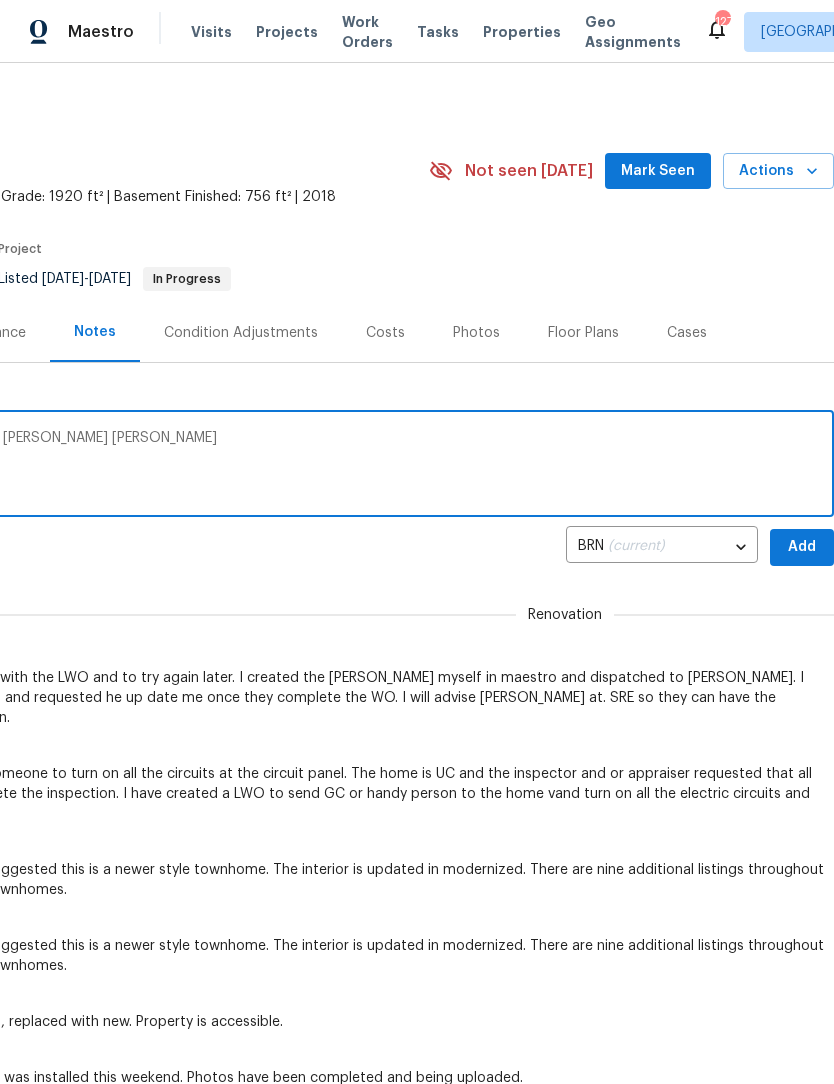 scroll, scrollTop: 0, scrollLeft: 296, axis: horizontal 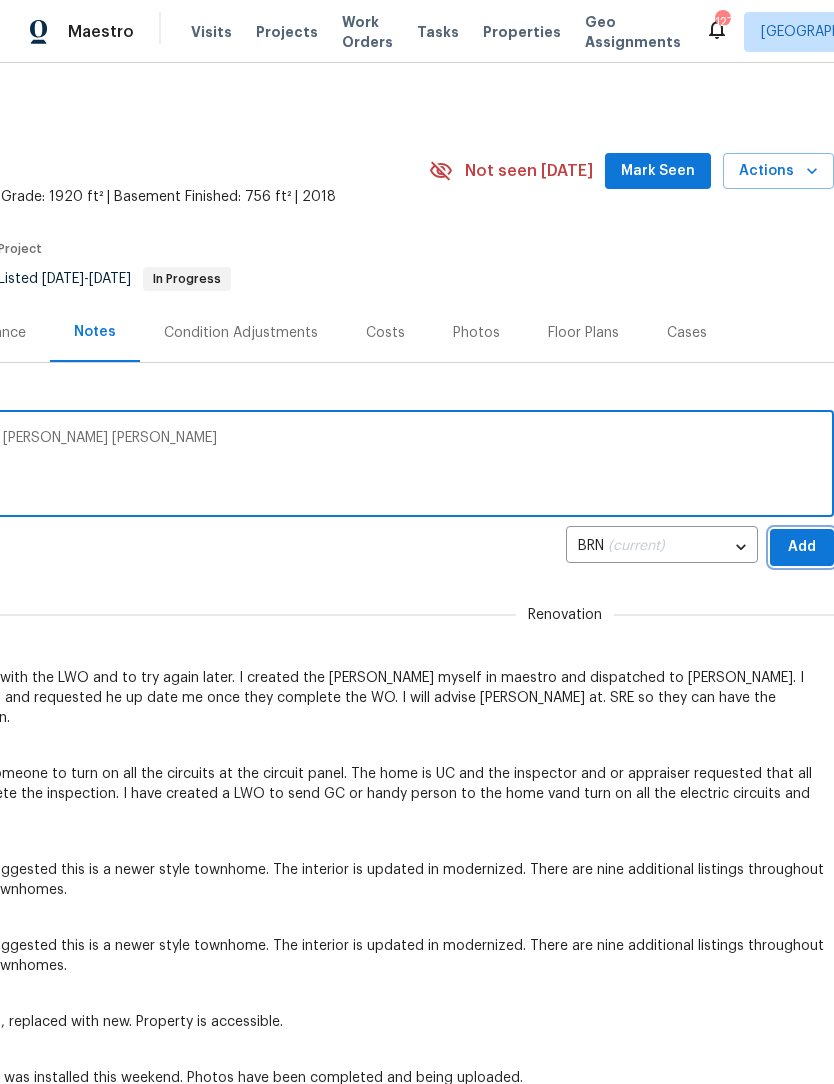 click on "Add" at bounding box center (802, 547) 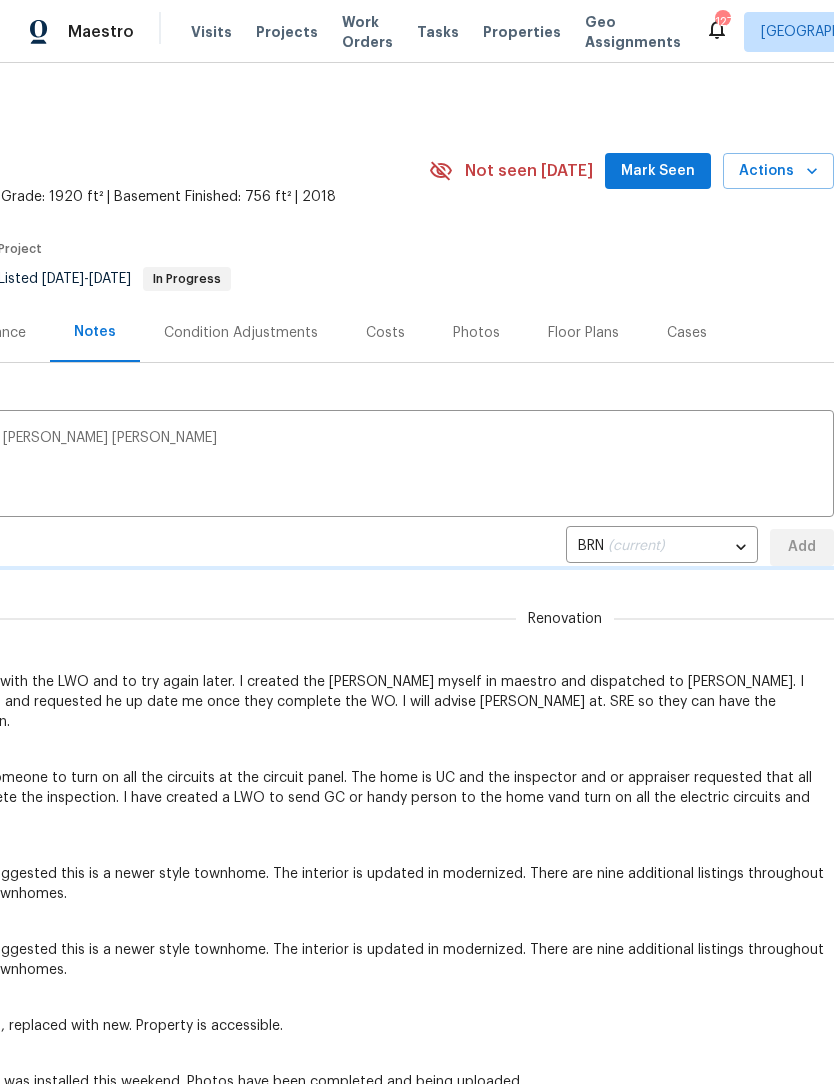 type 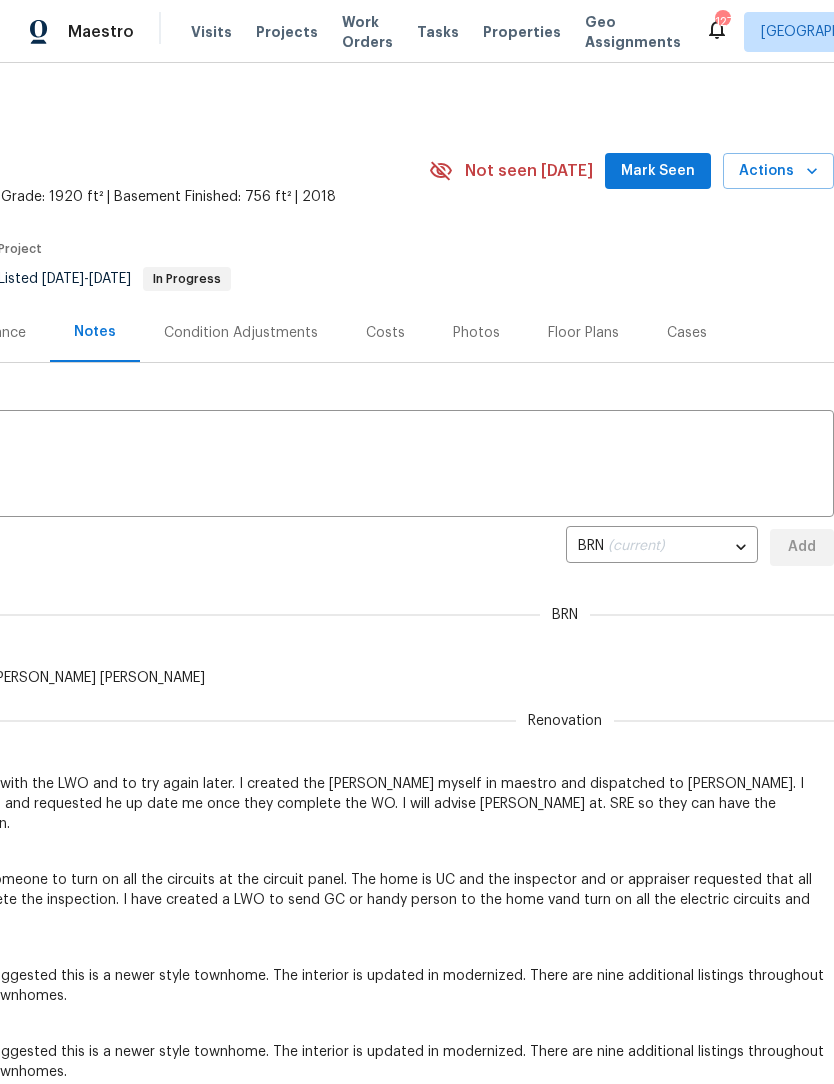 click on "Mark Seen" at bounding box center [658, 171] 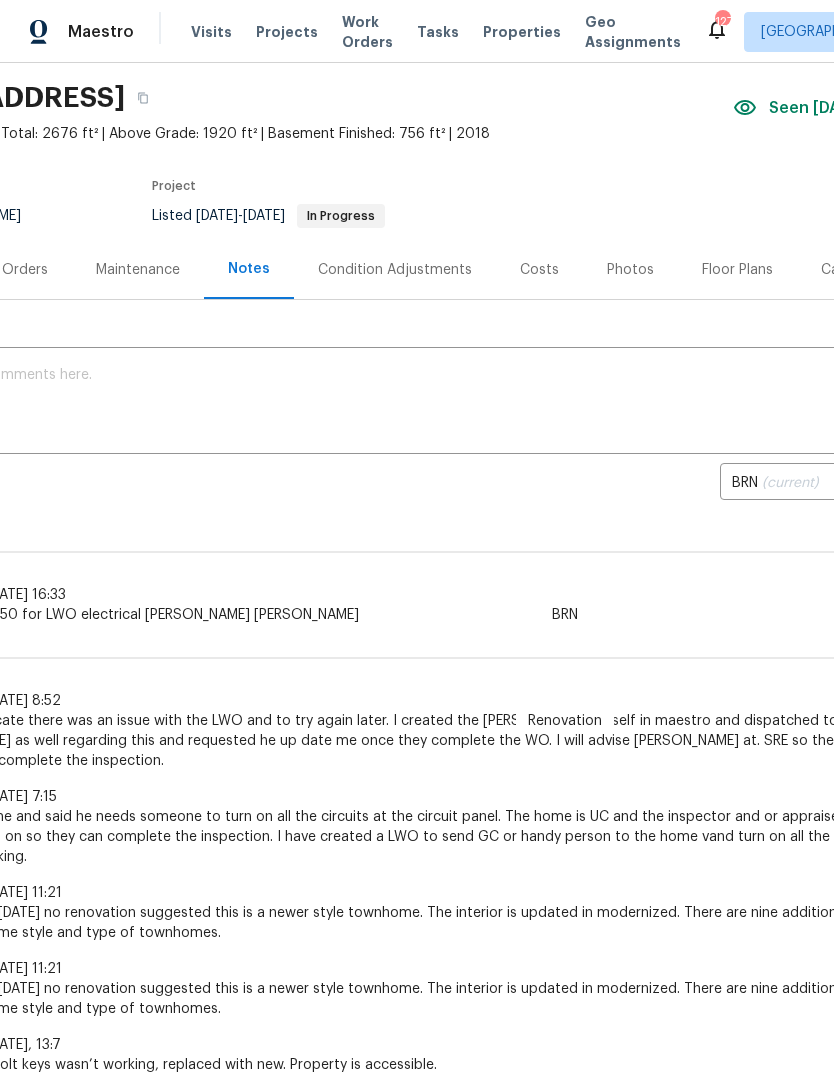 scroll, scrollTop: 64, scrollLeft: 139, axis: both 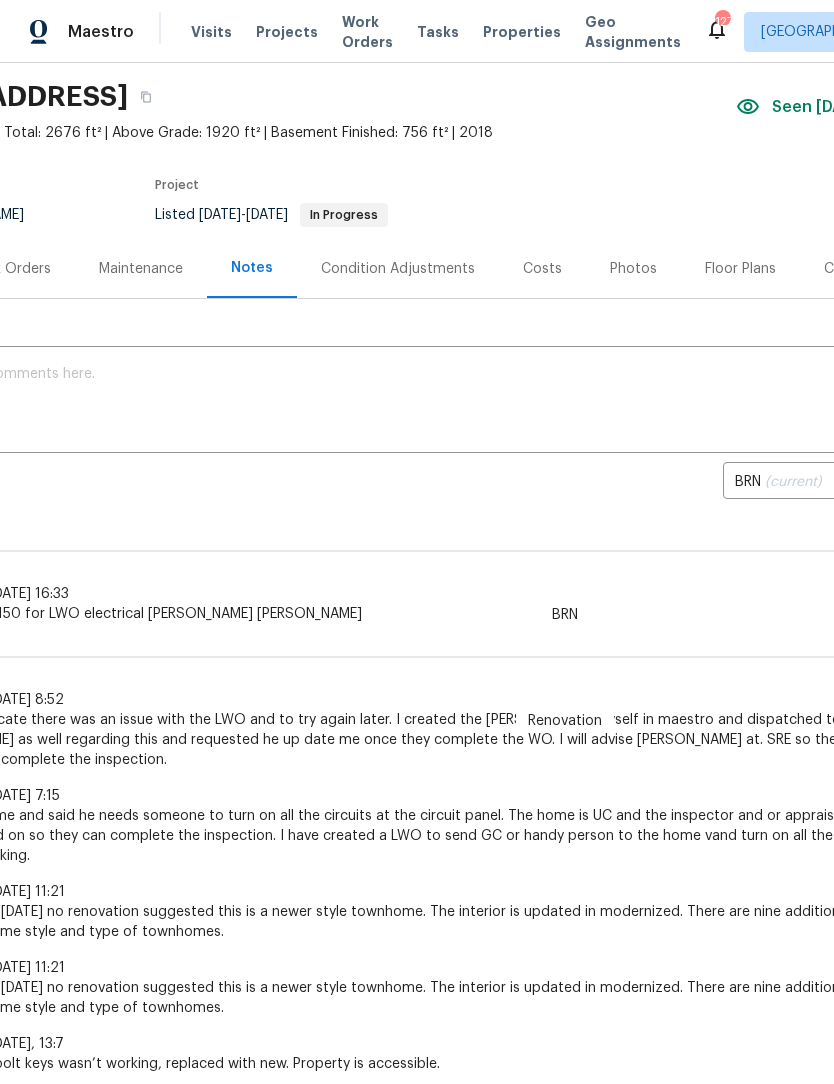 click on "Work Orders" at bounding box center [9, 269] 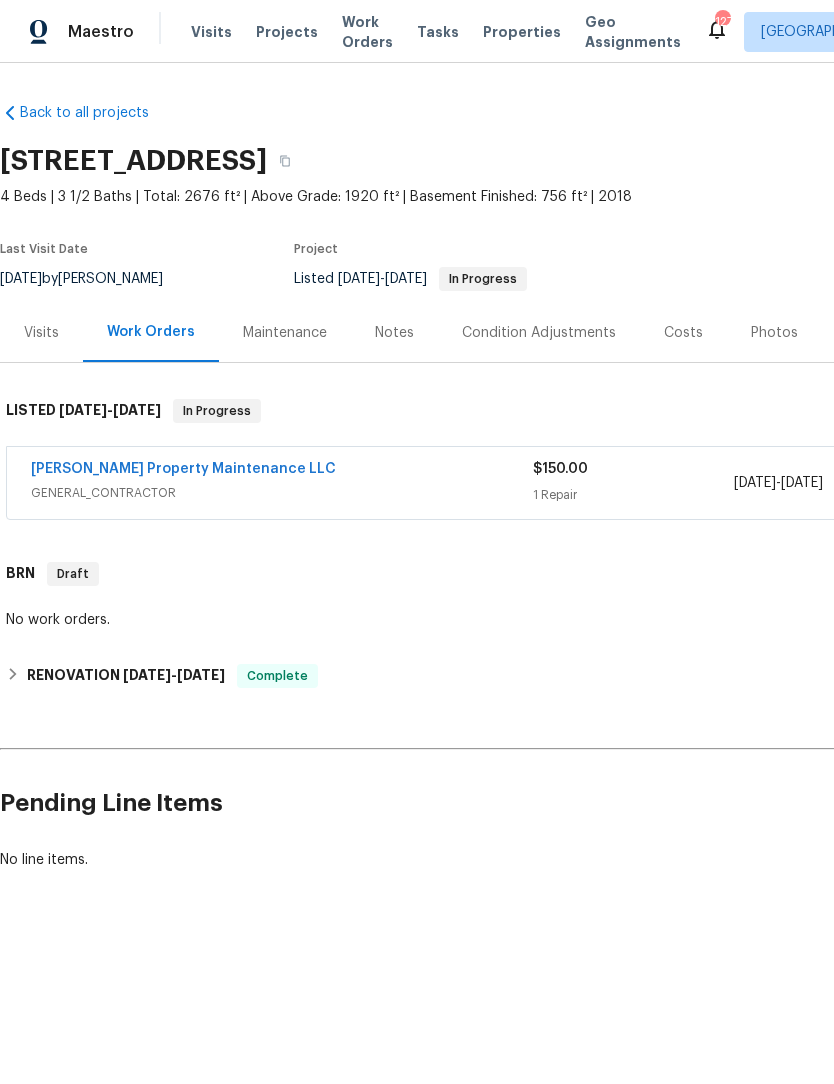scroll, scrollTop: 0, scrollLeft: 0, axis: both 